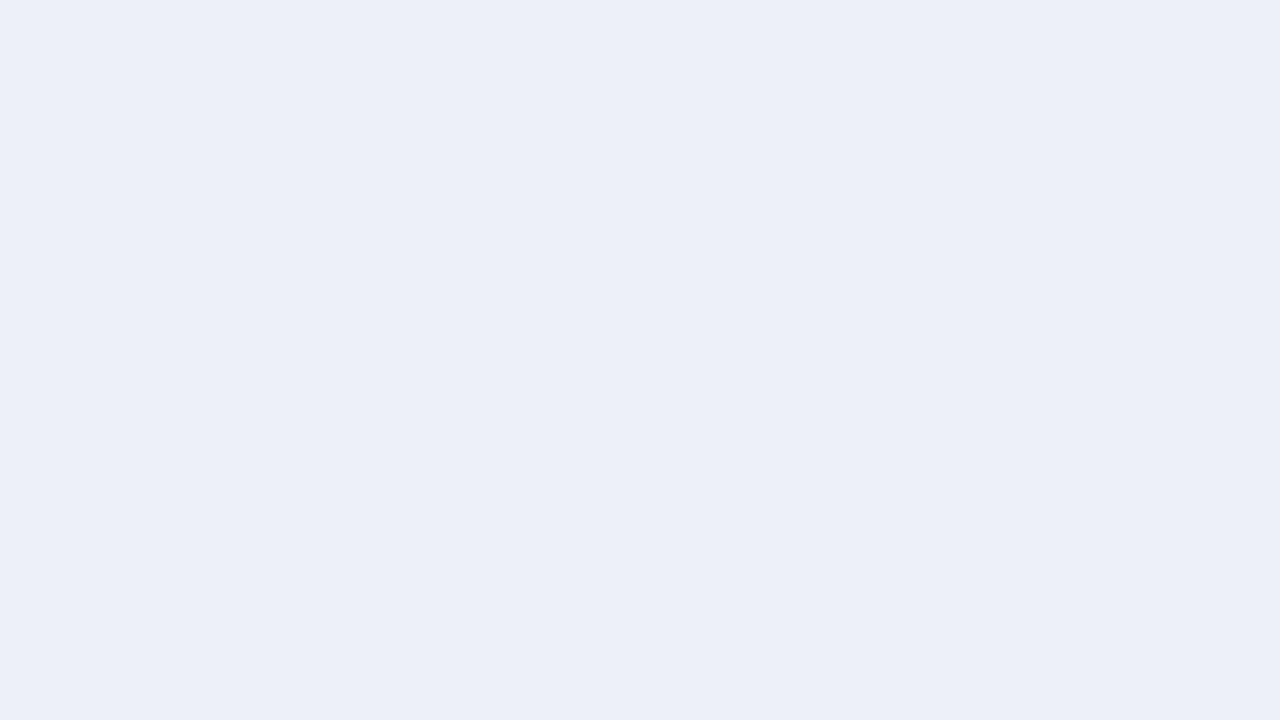 scroll, scrollTop: 0, scrollLeft: 0, axis: both 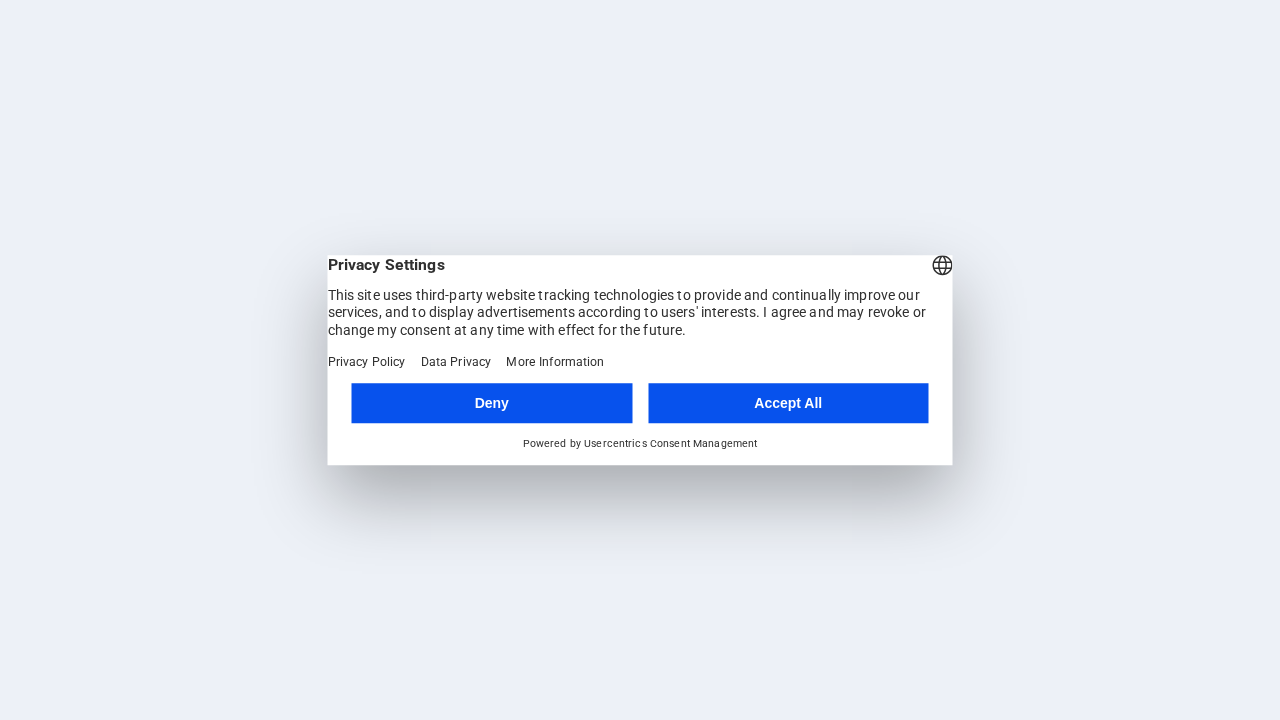 click on "Accept All" at bounding box center (788, 403) 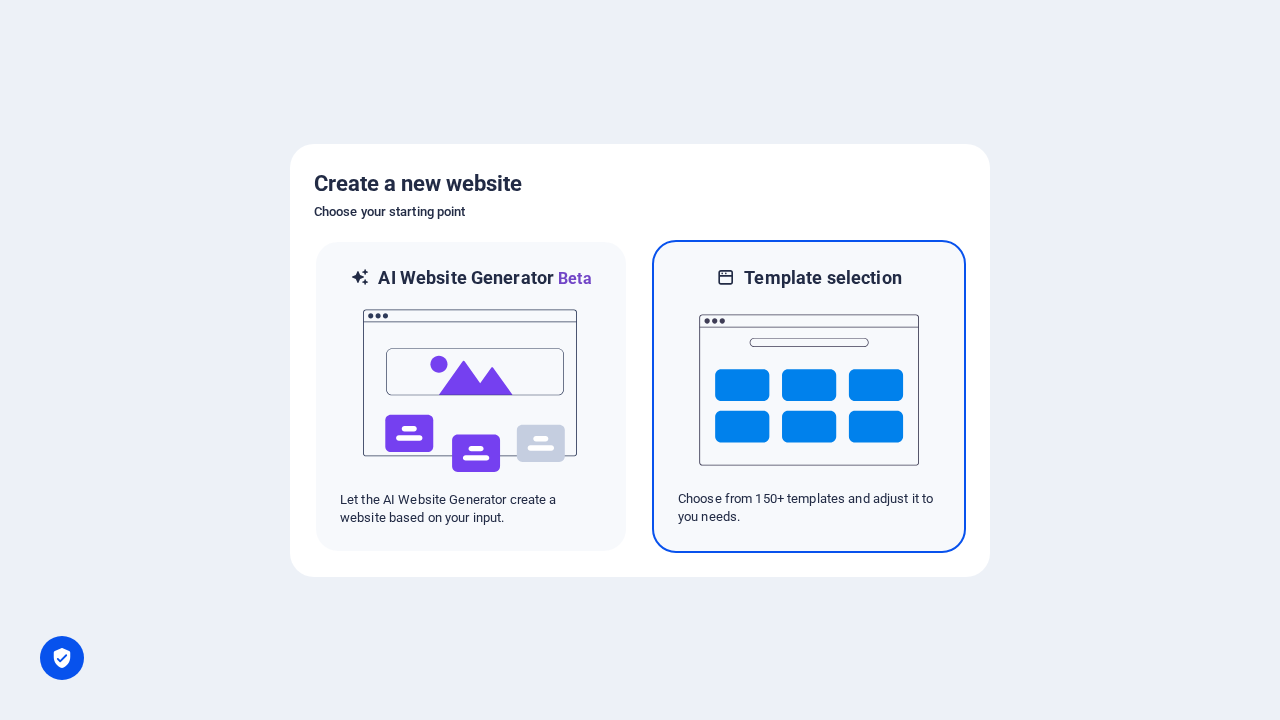 click at bounding box center (809, 390) 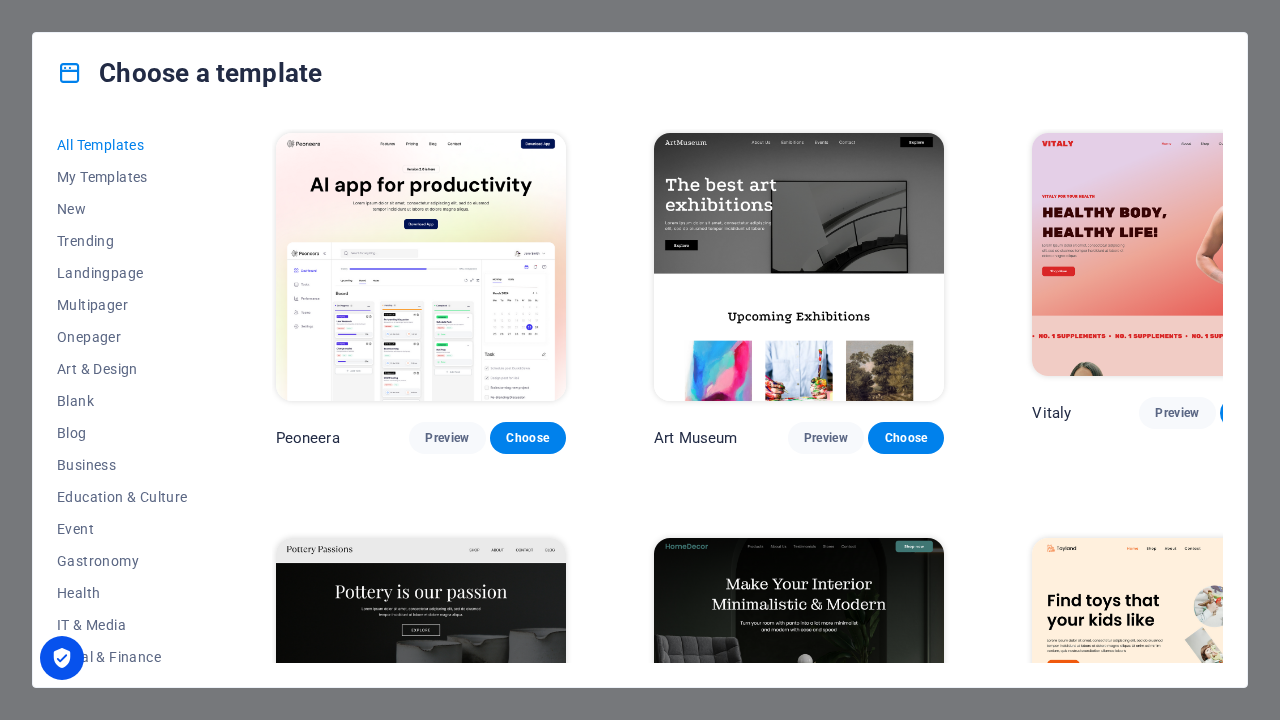scroll, scrollTop: 777, scrollLeft: 0, axis: vertical 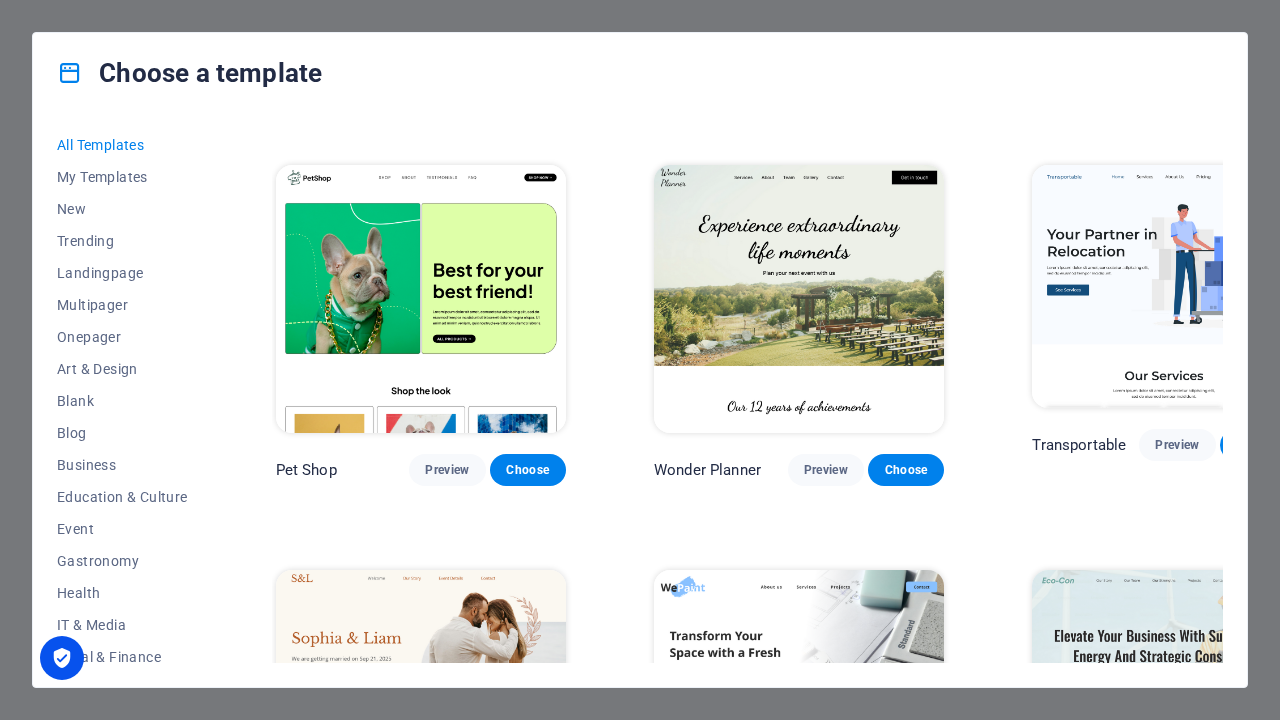 click on "Choose" at bounding box center (1258, 445) 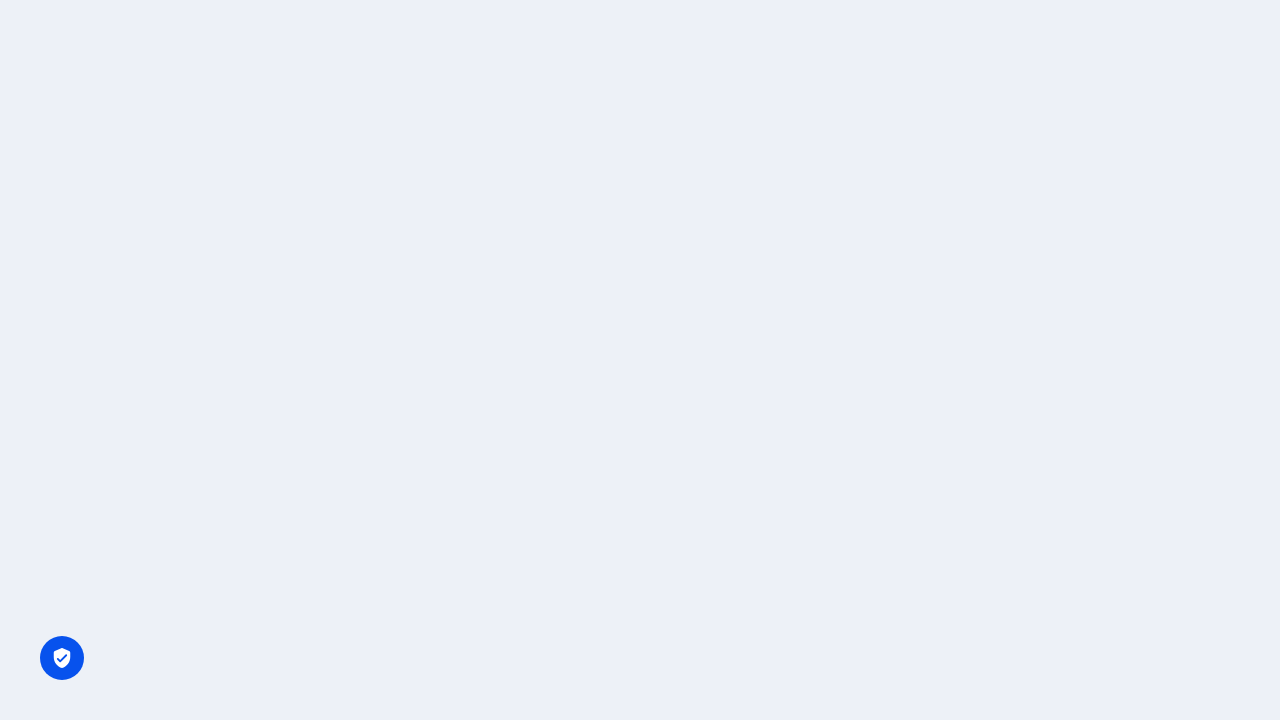 scroll, scrollTop: 0, scrollLeft: 0, axis: both 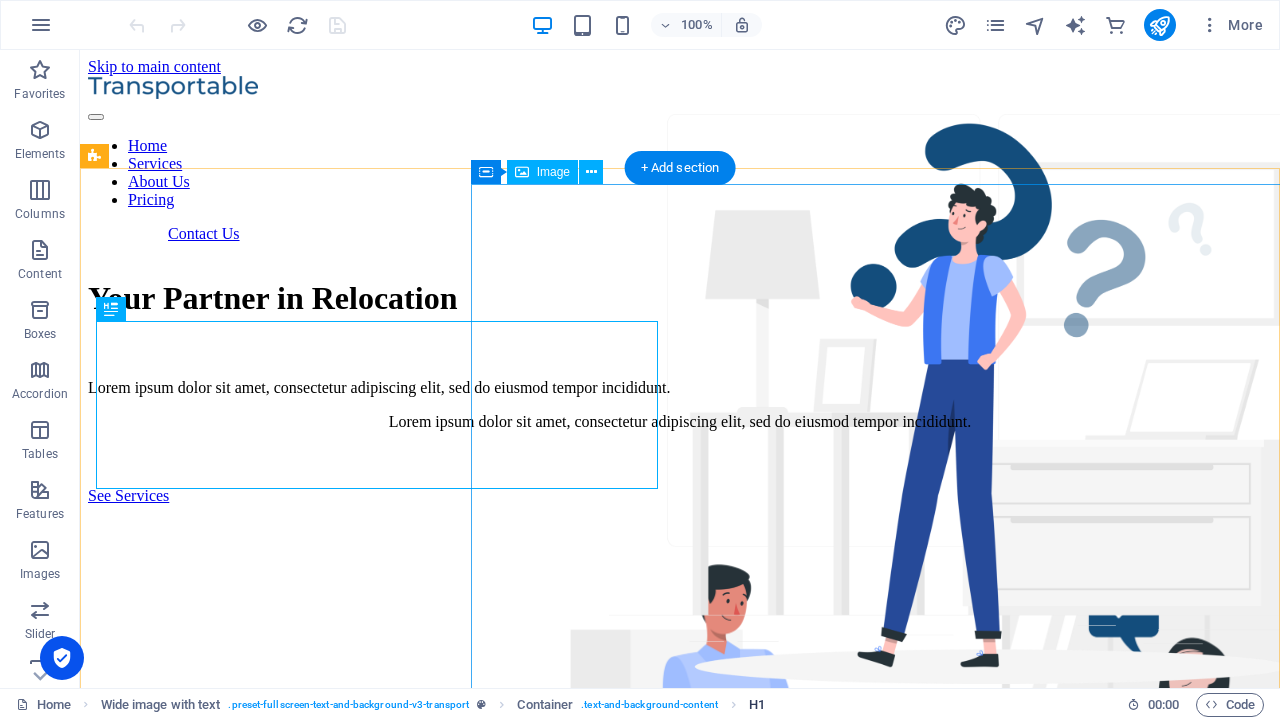 click on "H1" at bounding box center (757, 705) 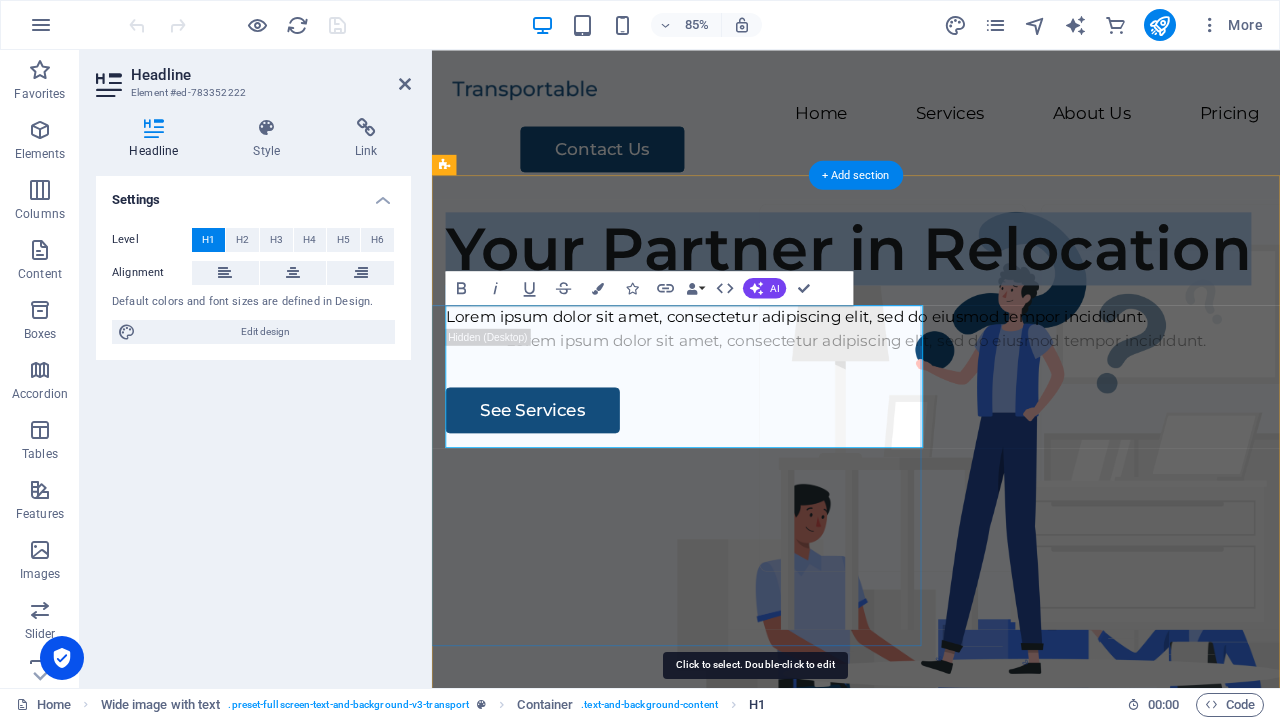 type 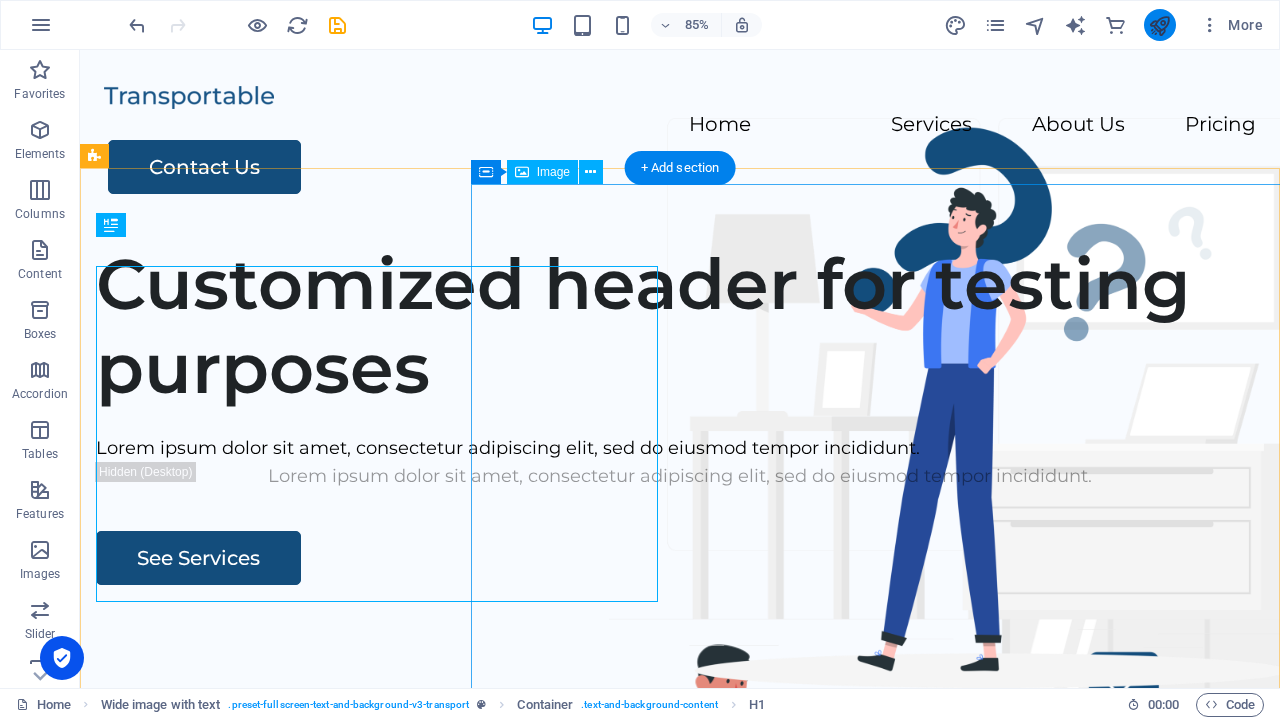 click at bounding box center [1159, 25] 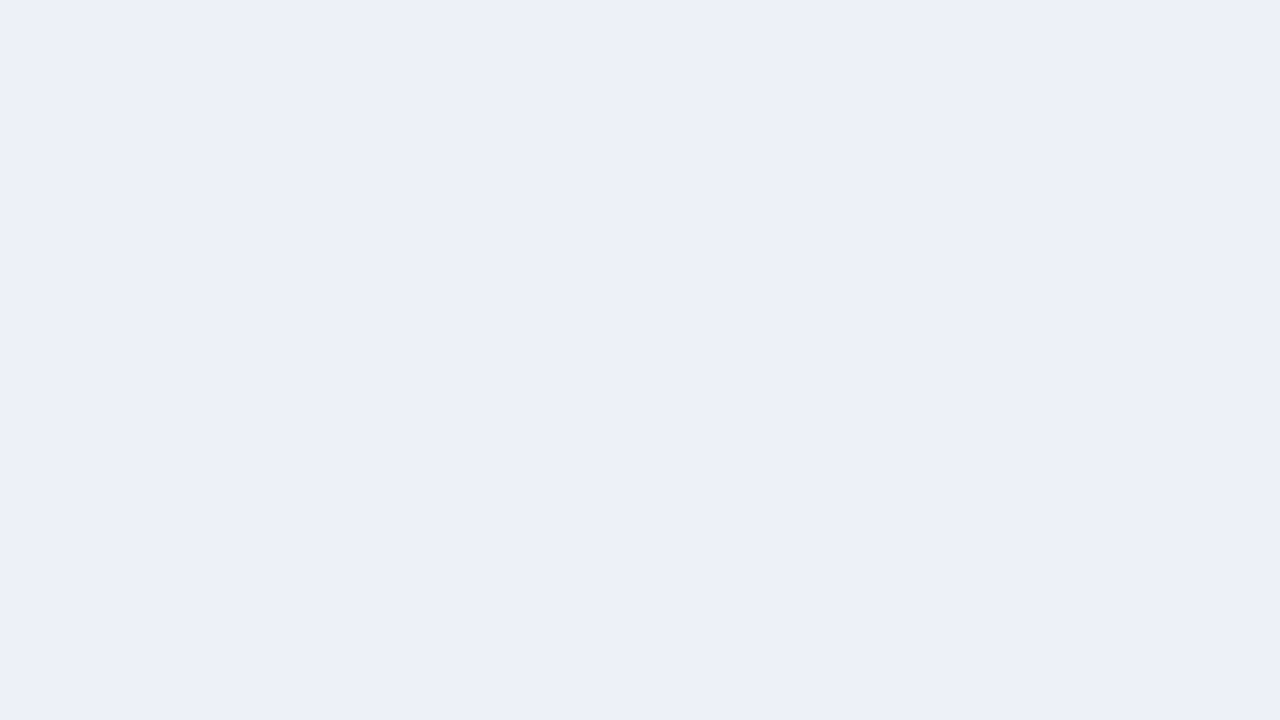 scroll, scrollTop: 0, scrollLeft: 0, axis: both 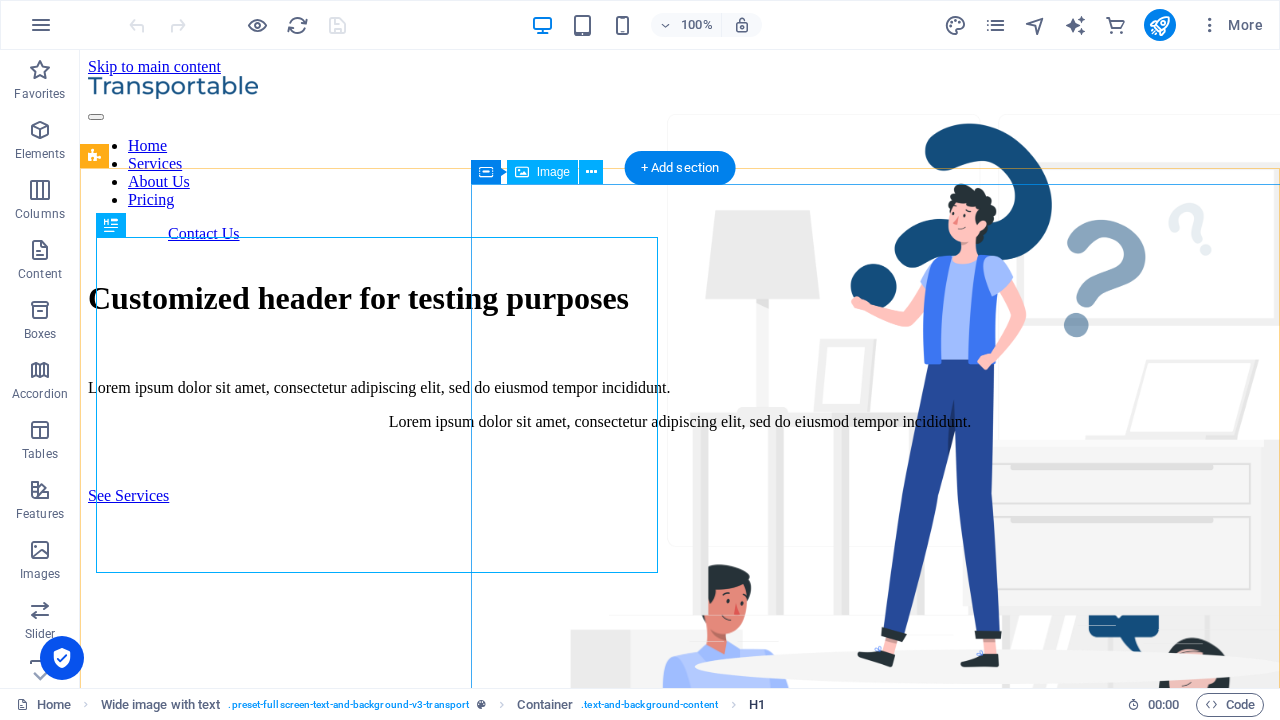 click on "H1" at bounding box center [757, 705] 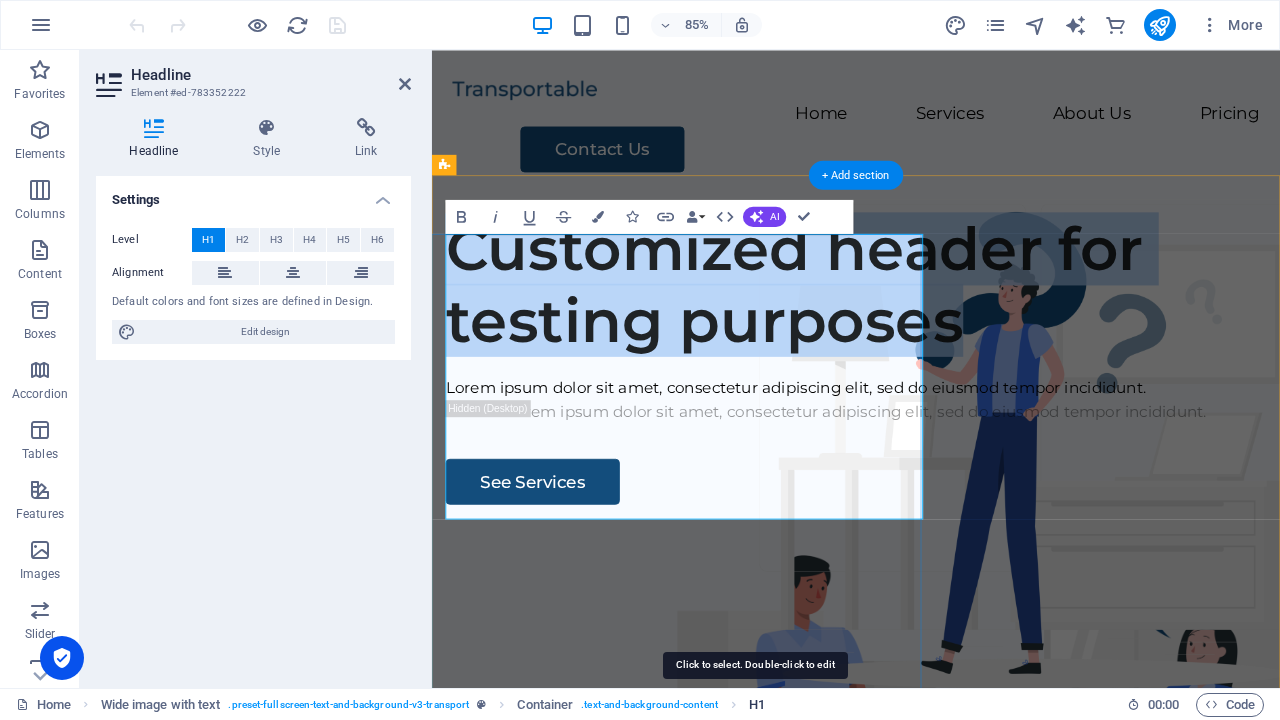 type 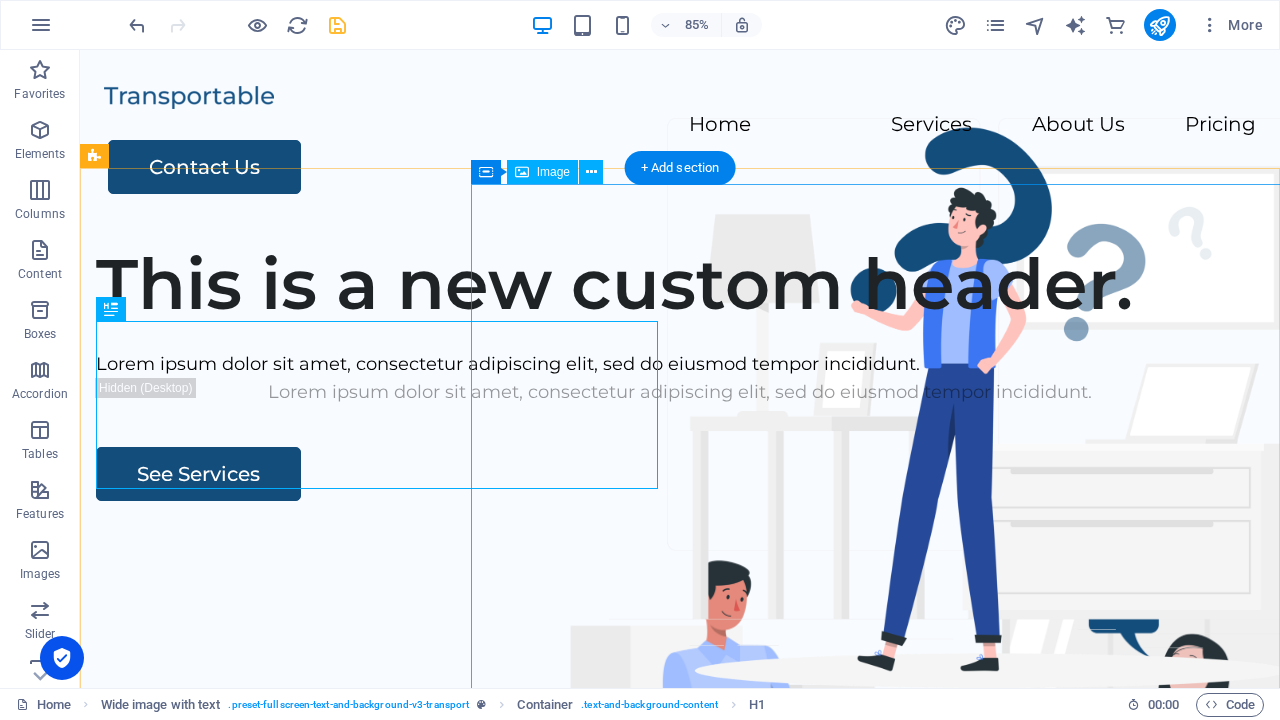 click at bounding box center [337, 25] 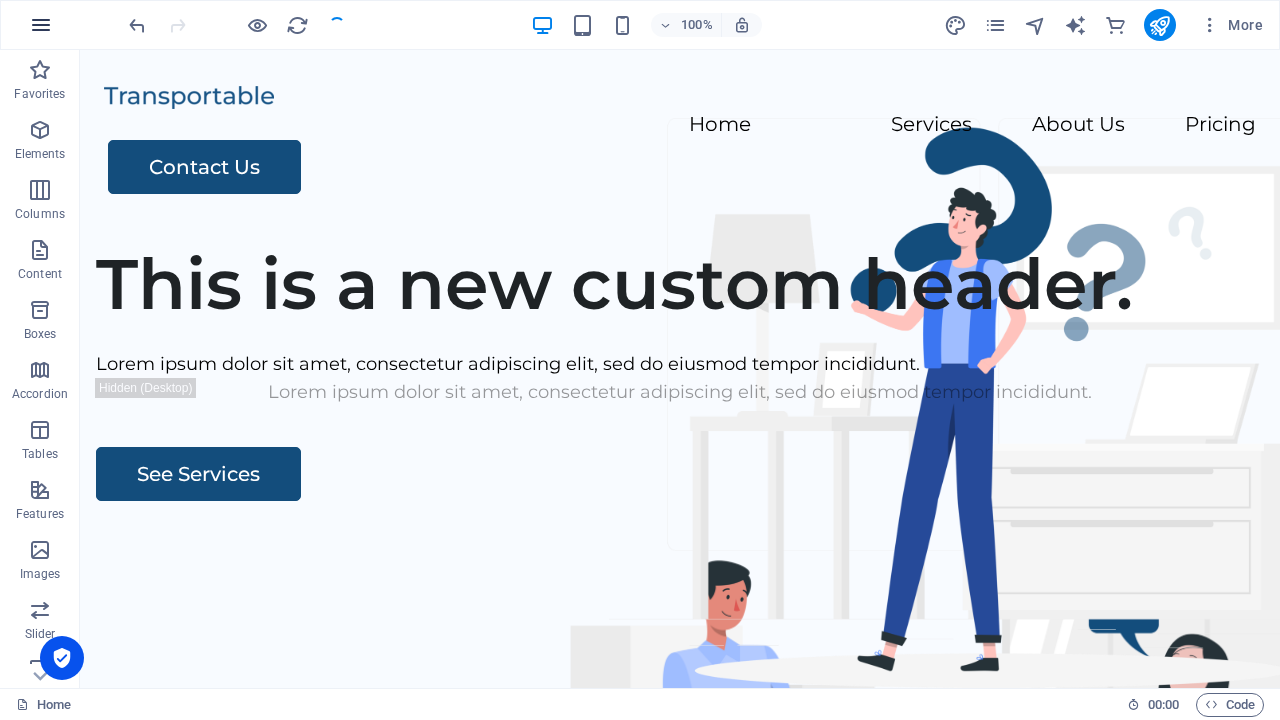 click at bounding box center [41, 25] 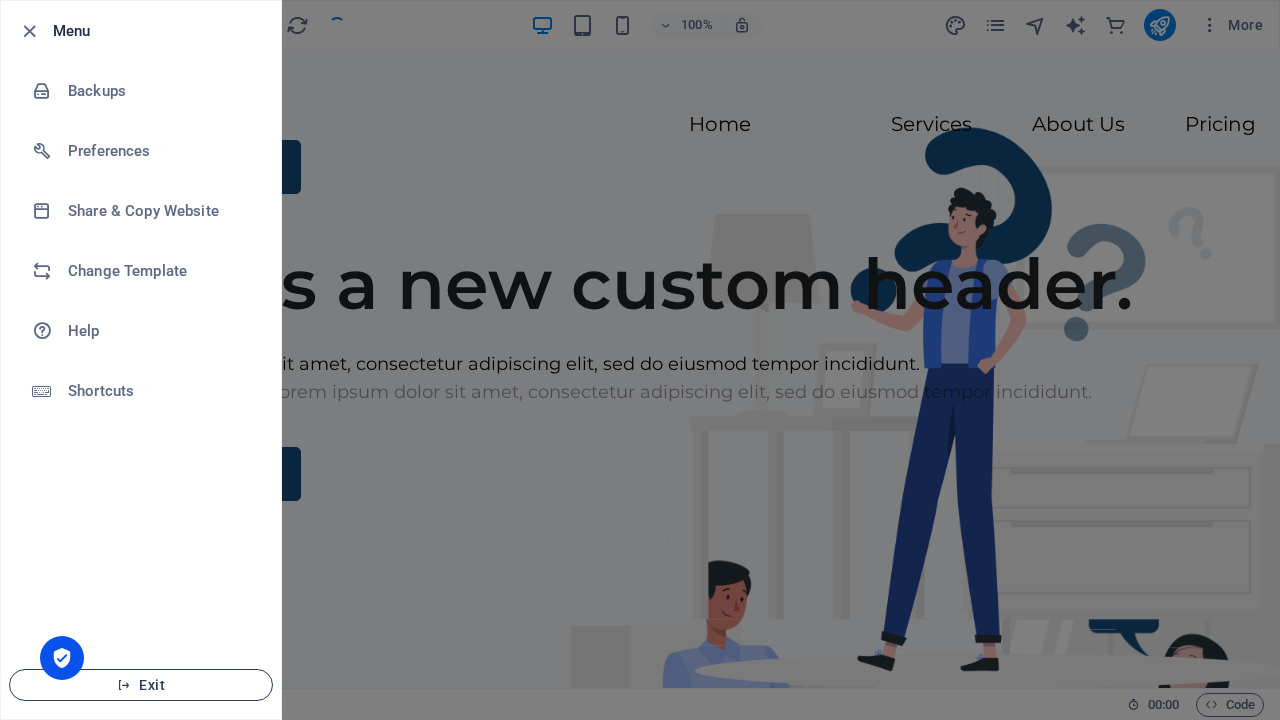 click on "Exit" at bounding box center (141, 685) 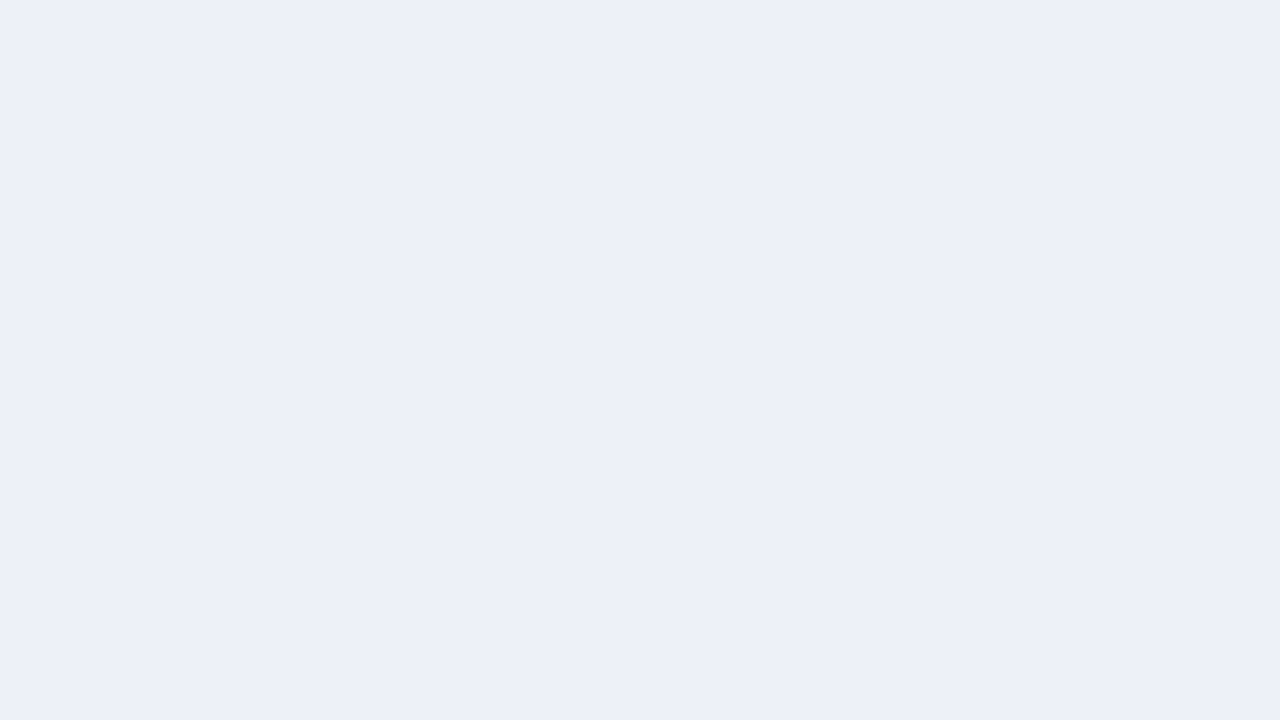 scroll, scrollTop: 0, scrollLeft: 0, axis: both 